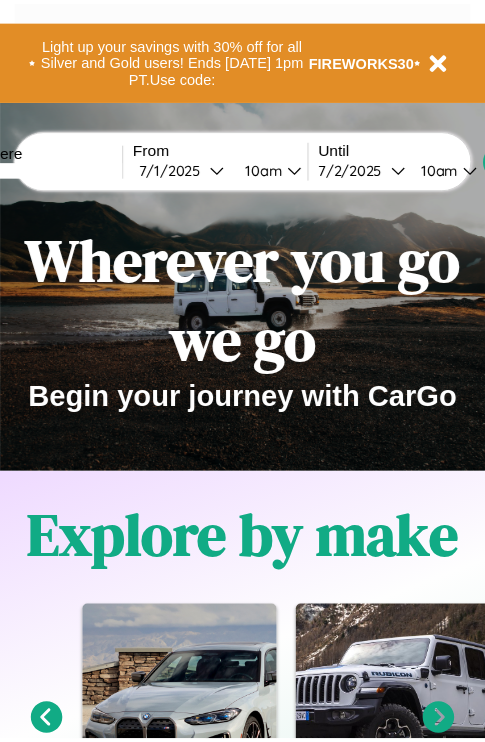 scroll, scrollTop: 0, scrollLeft: 0, axis: both 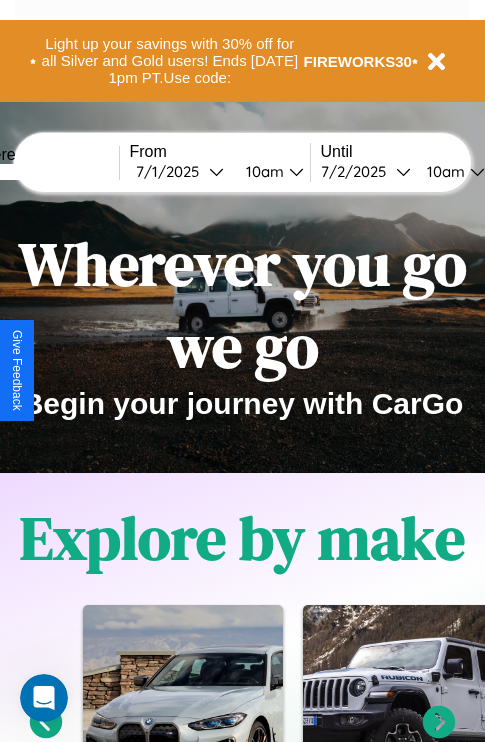 click at bounding box center [44, 172] 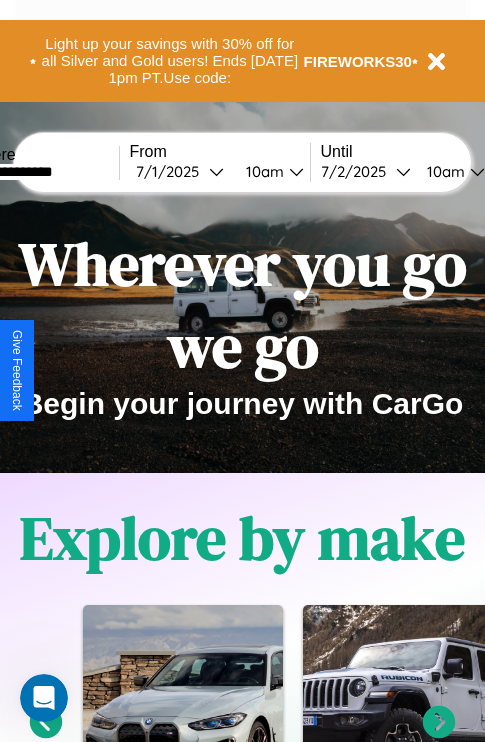 type on "**********" 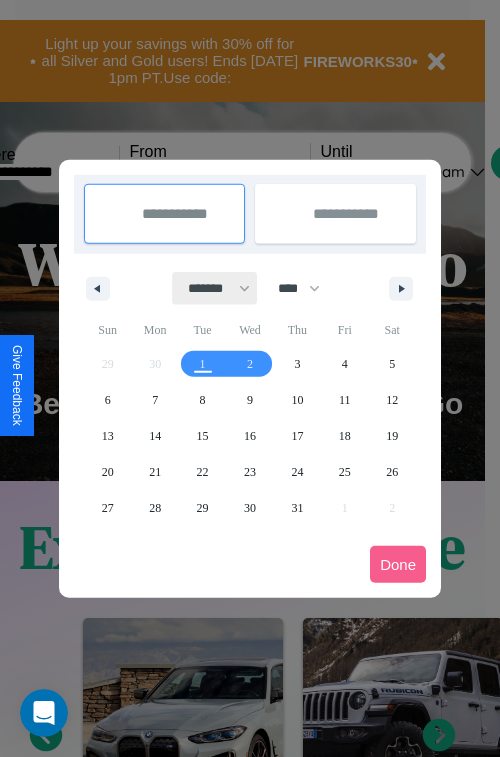 click on "******* ******** ***** ***** *** **** **** ****** ********* ******* ******** ********" at bounding box center (215, 288) 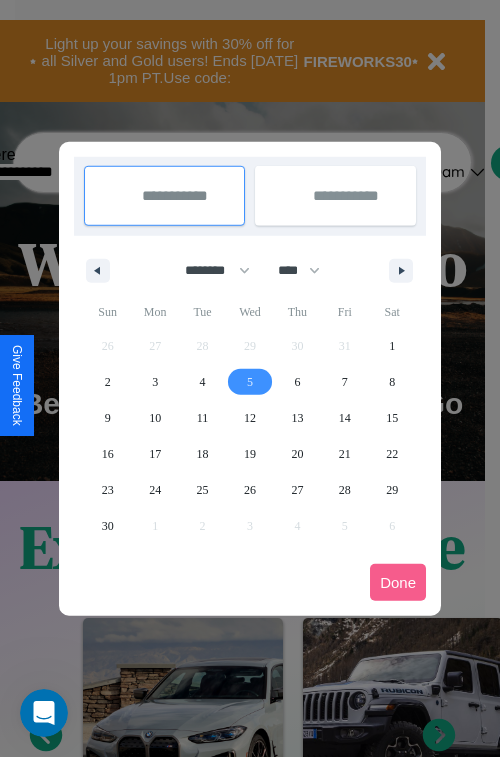 click on "5" at bounding box center (250, 382) 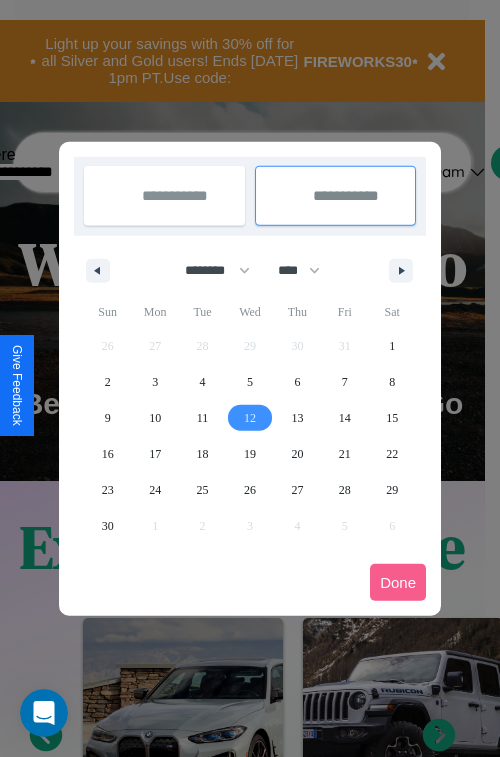 click on "12" at bounding box center [250, 418] 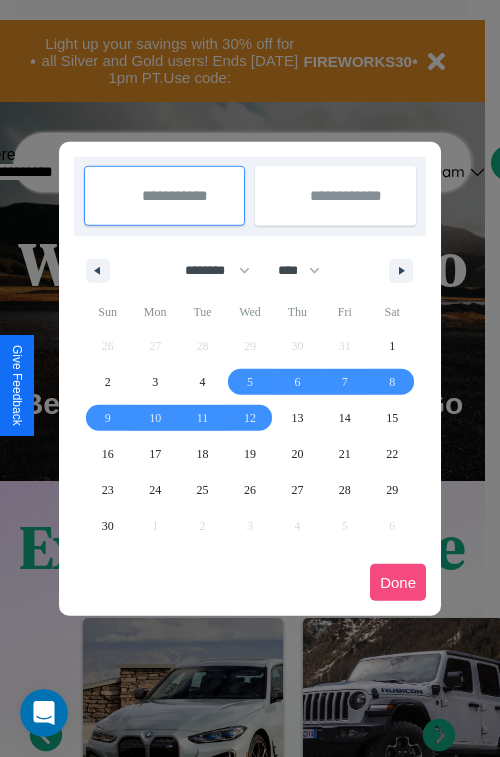 click on "Done" at bounding box center (398, 582) 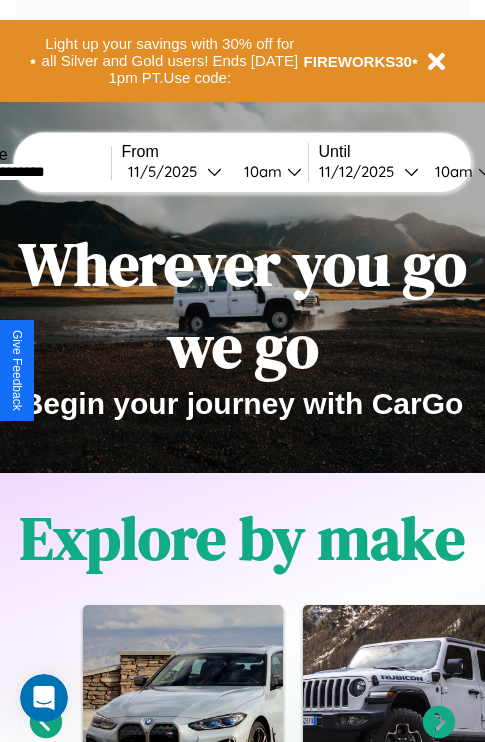 scroll, scrollTop: 0, scrollLeft: 74, axis: horizontal 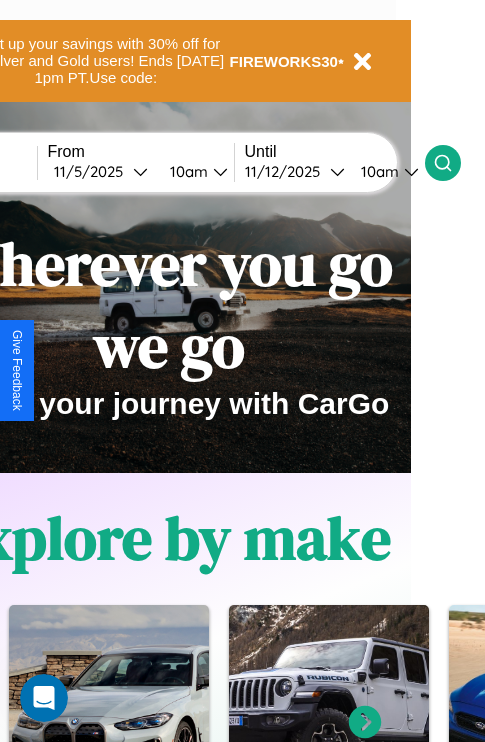 click 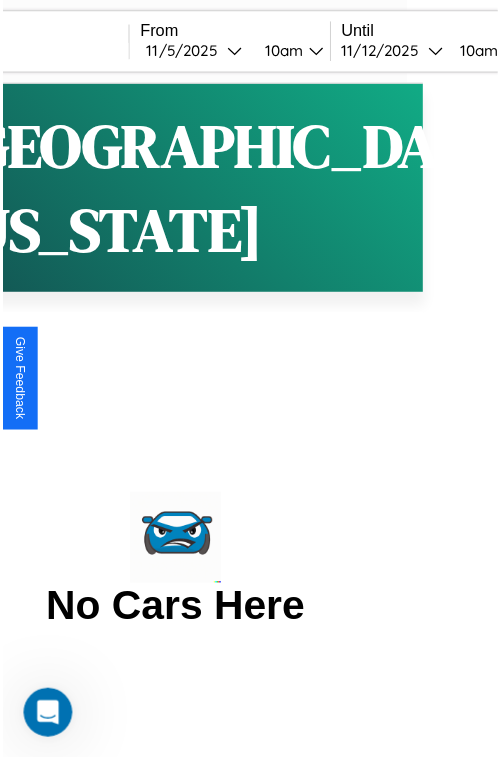 scroll, scrollTop: 0, scrollLeft: 0, axis: both 